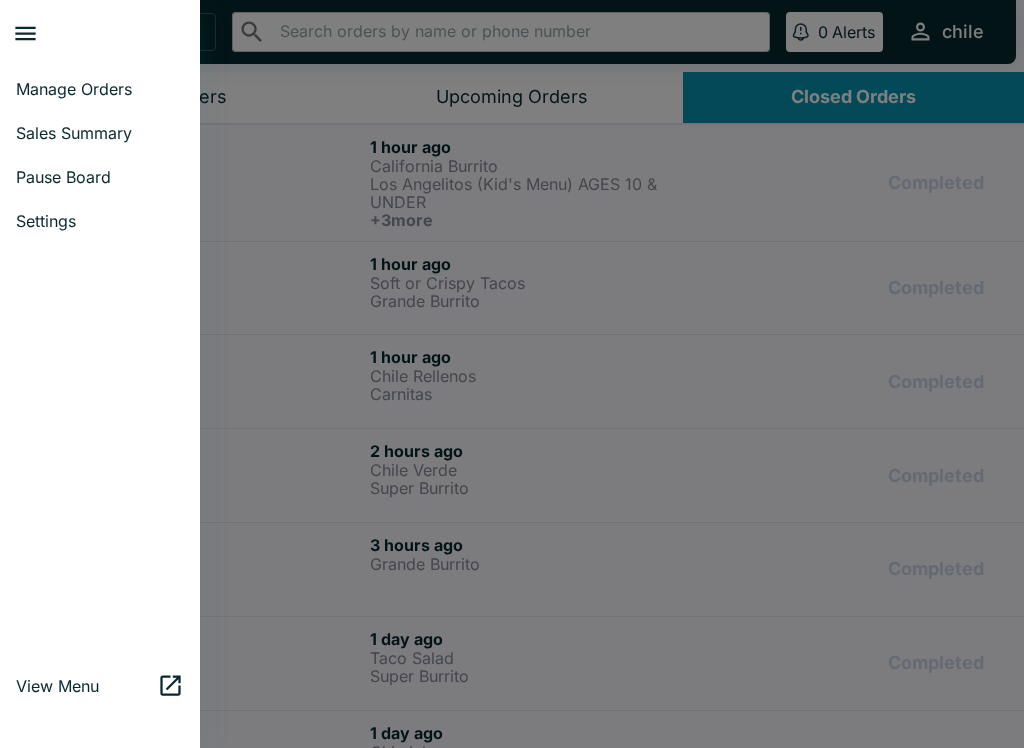 scroll, scrollTop: 0, scrollLeft: 0, axis: both 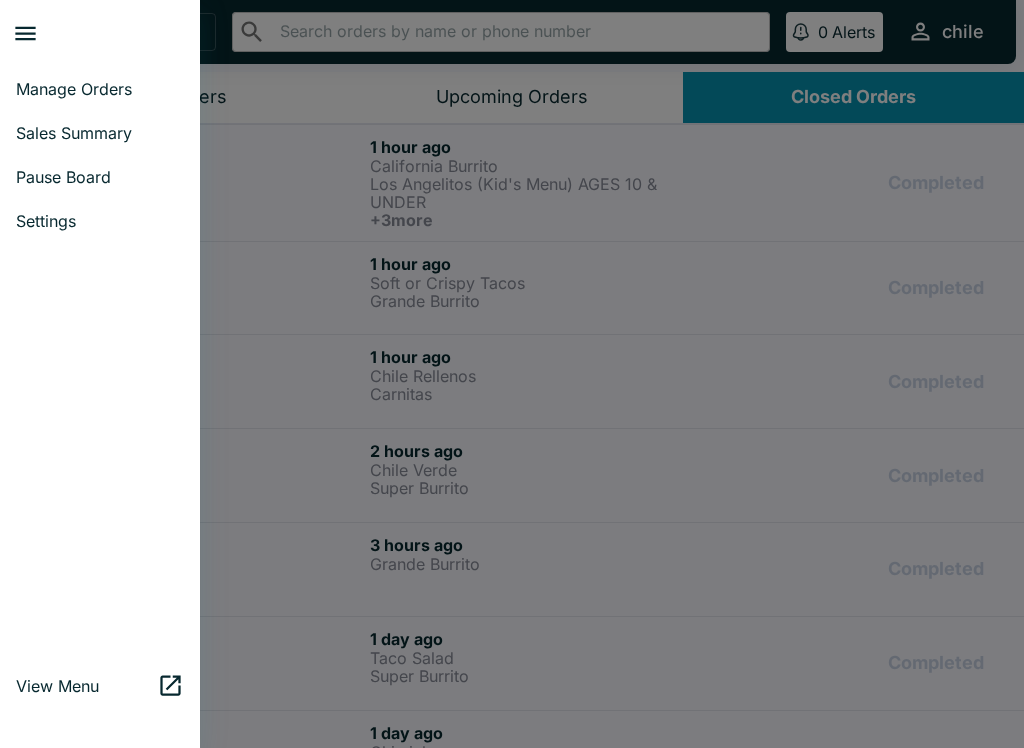 click on "Manage Orders" at bounding box center (100, 89) 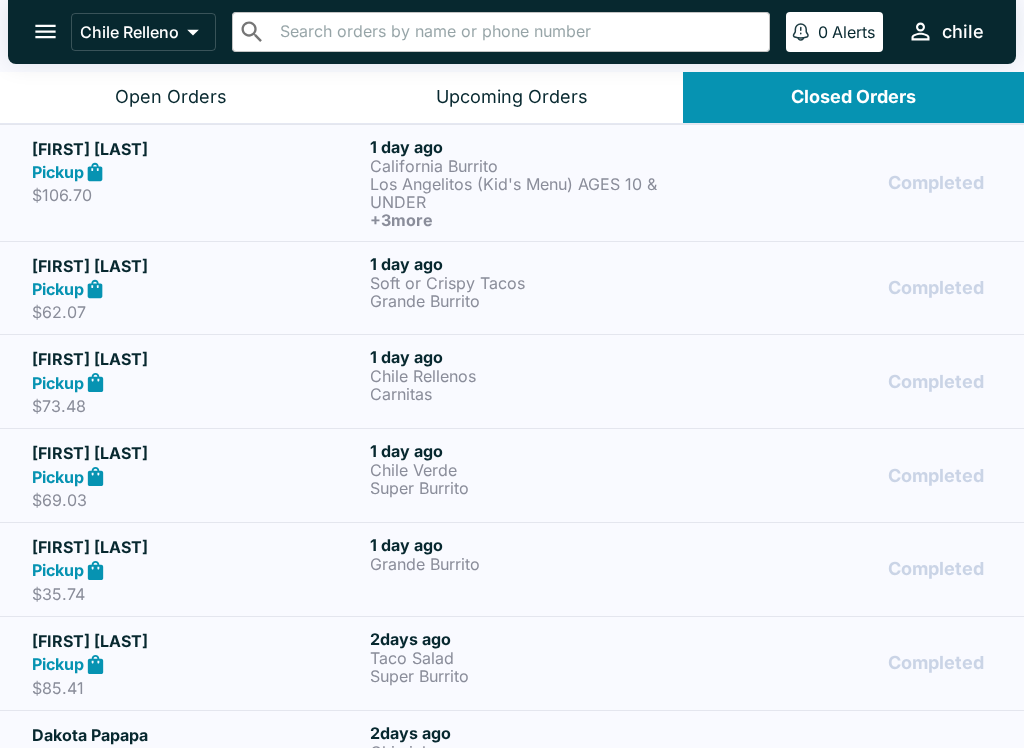 click on "Chile Verde" at bounding box center [535, 470] 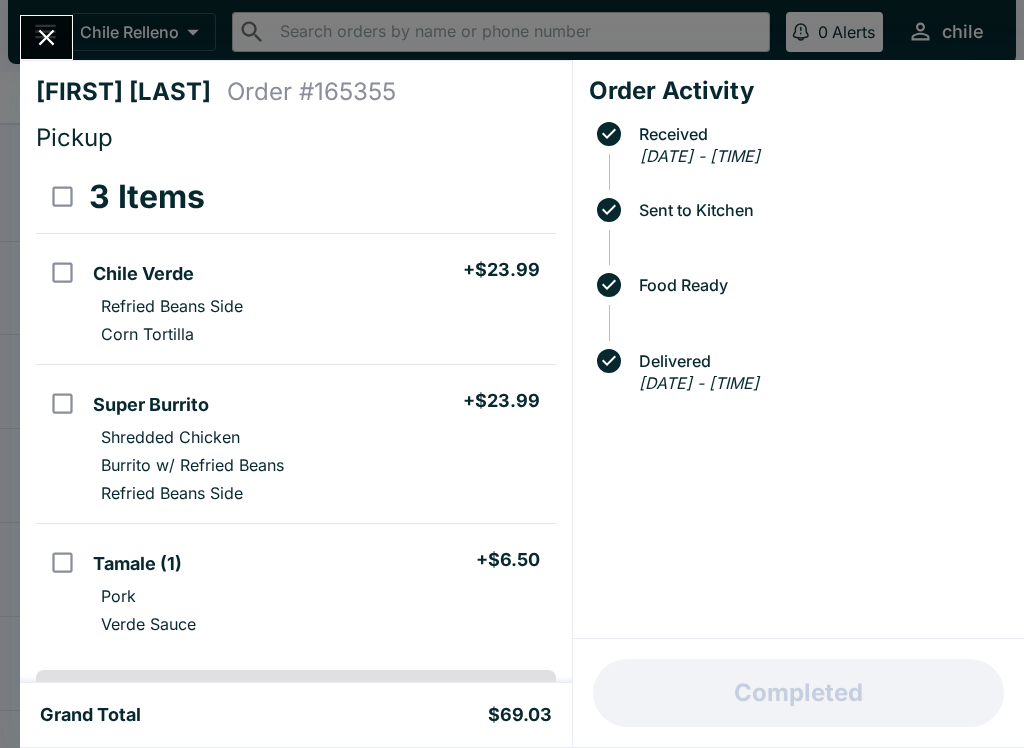 click 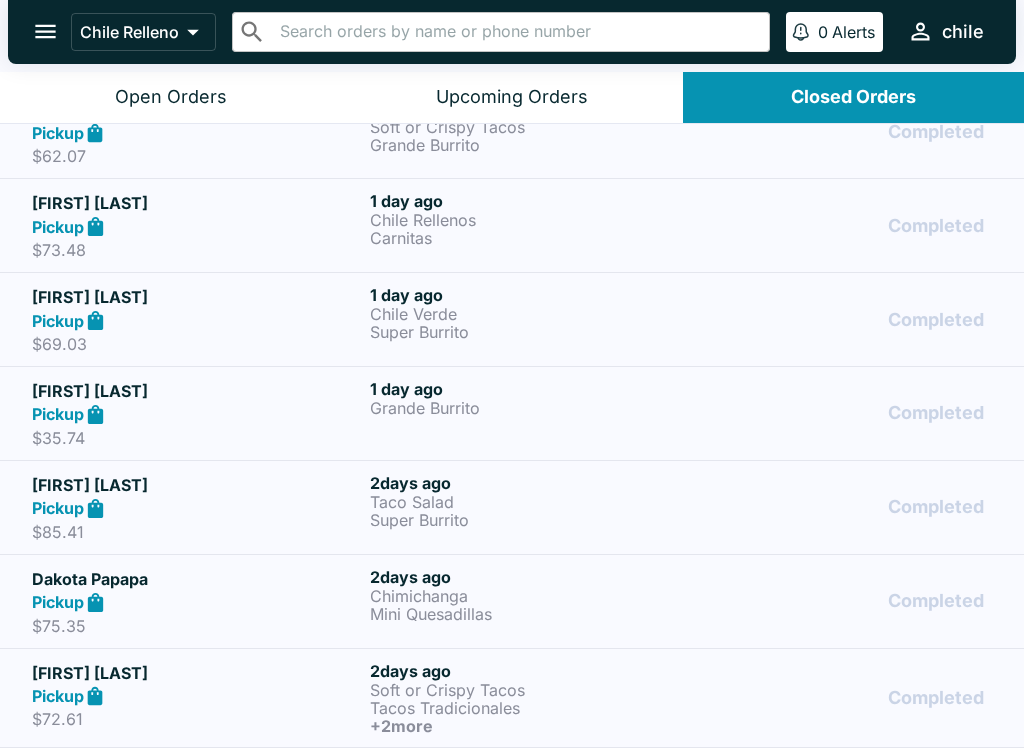 scroll, scrollTop: 157, scrollLeft: 0, axis: vertical 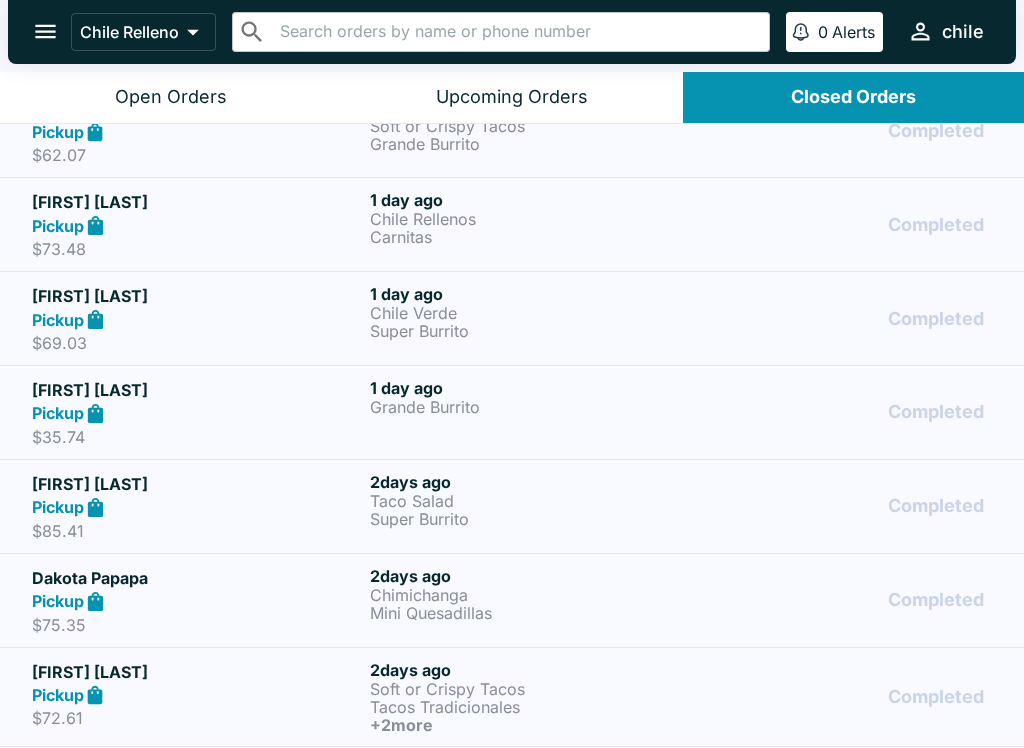 click on "1 day ago" at bounding box center [535, 388] 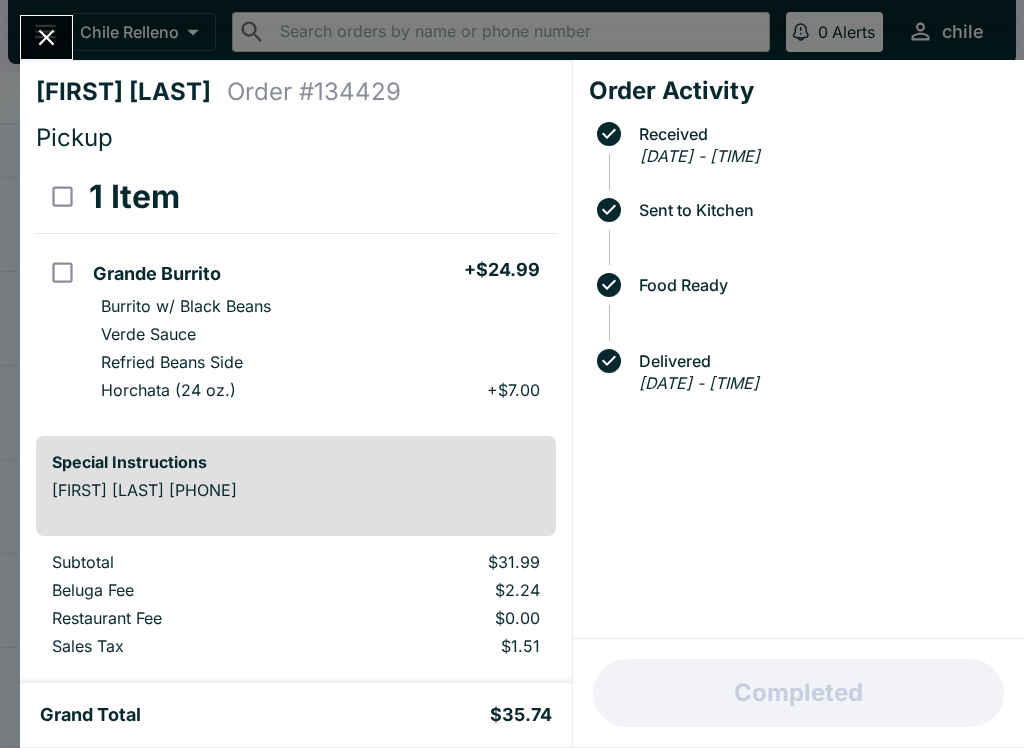 click 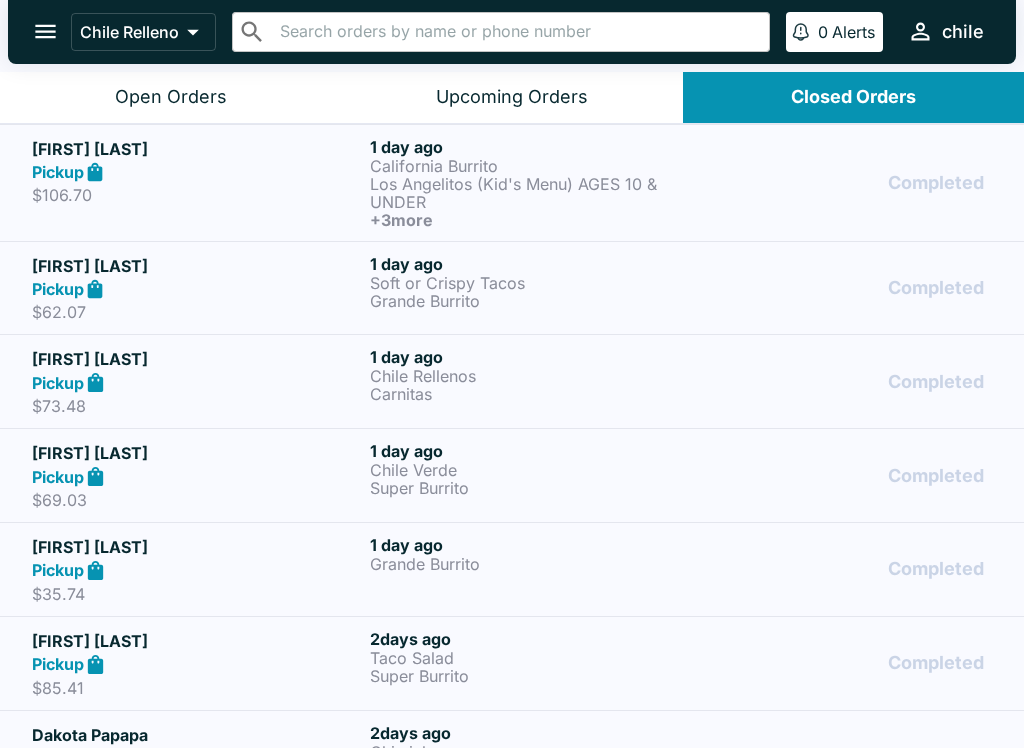 scroll, scrollTop: 0, scrollLeft: 0, axis: both 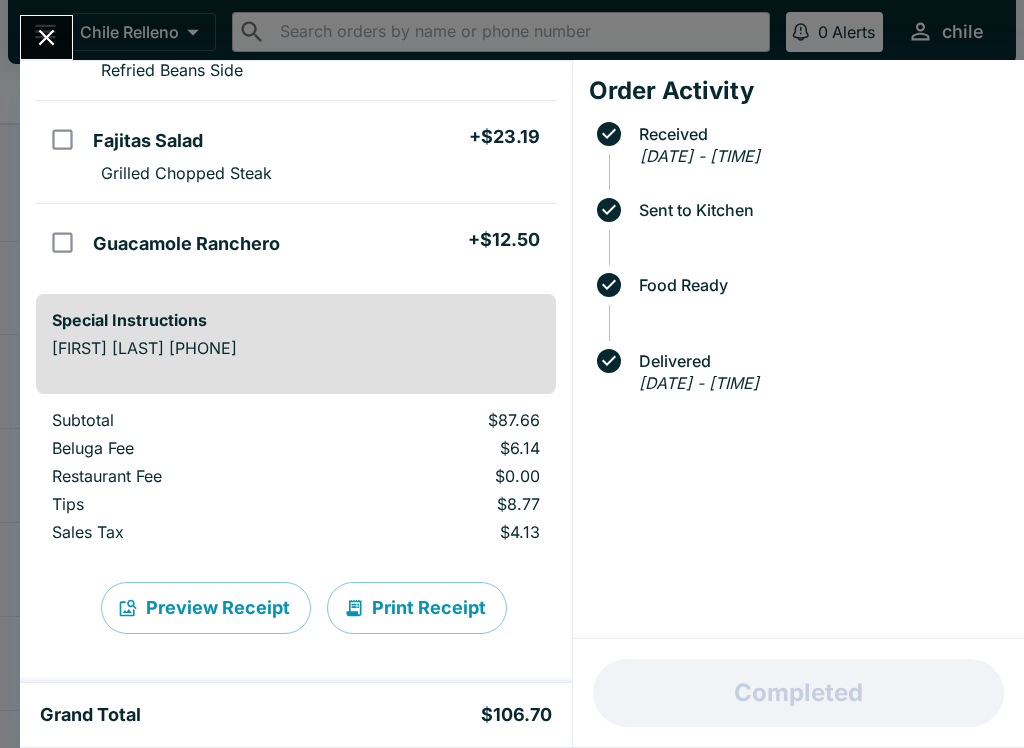 click 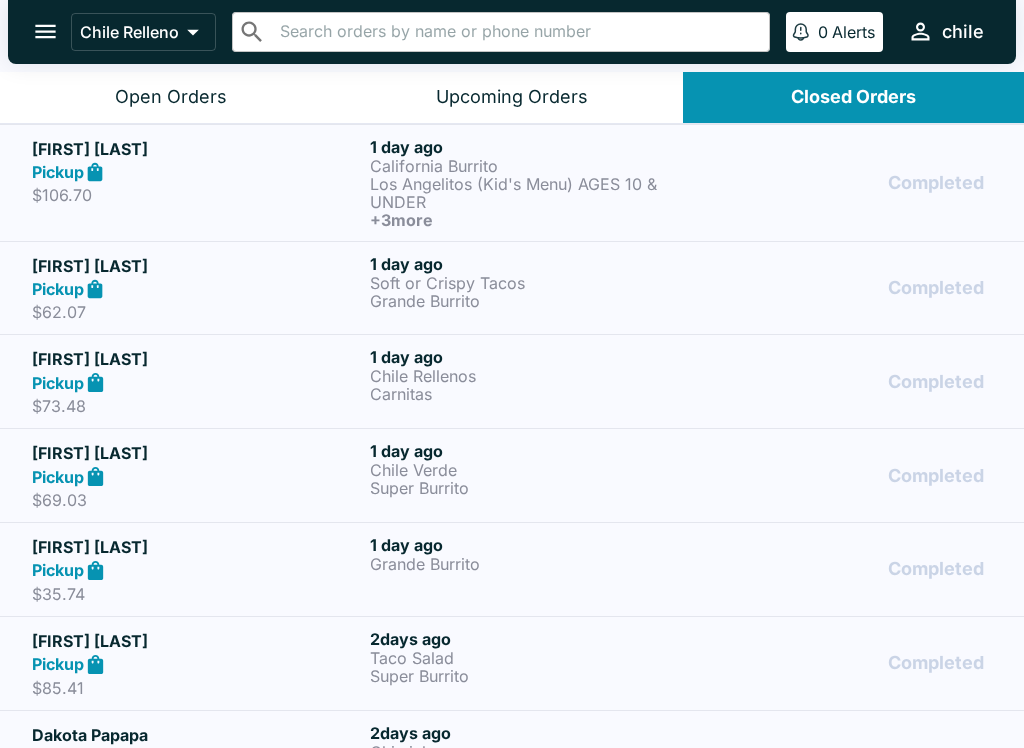 click on "$85.41" at bounding box center (197, 688) 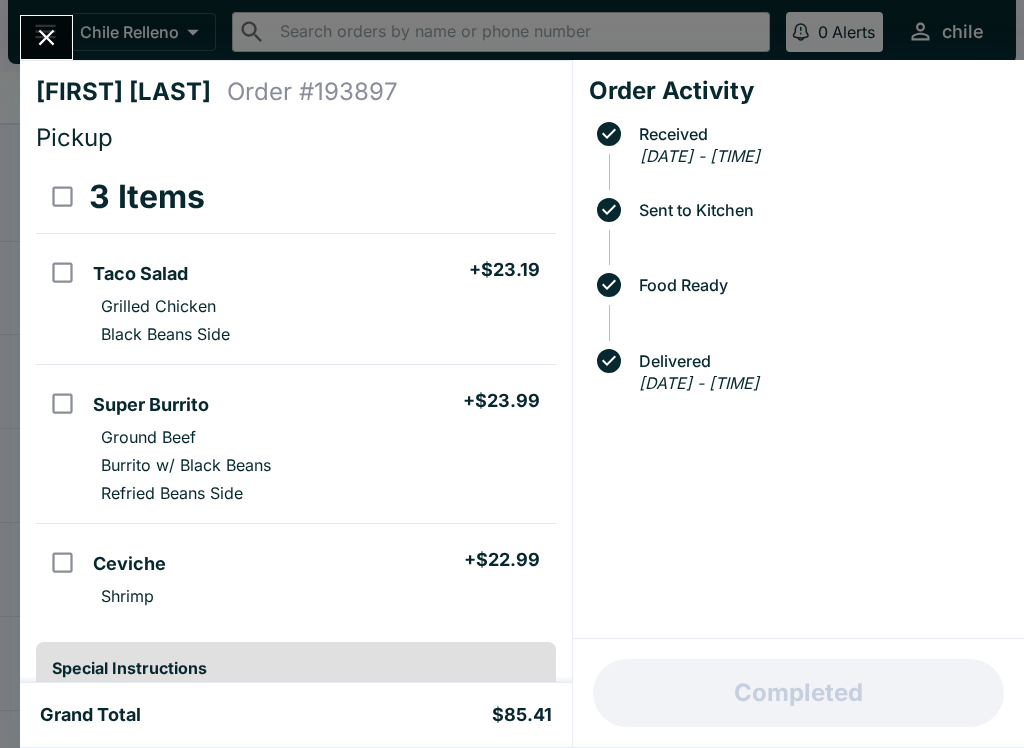 click 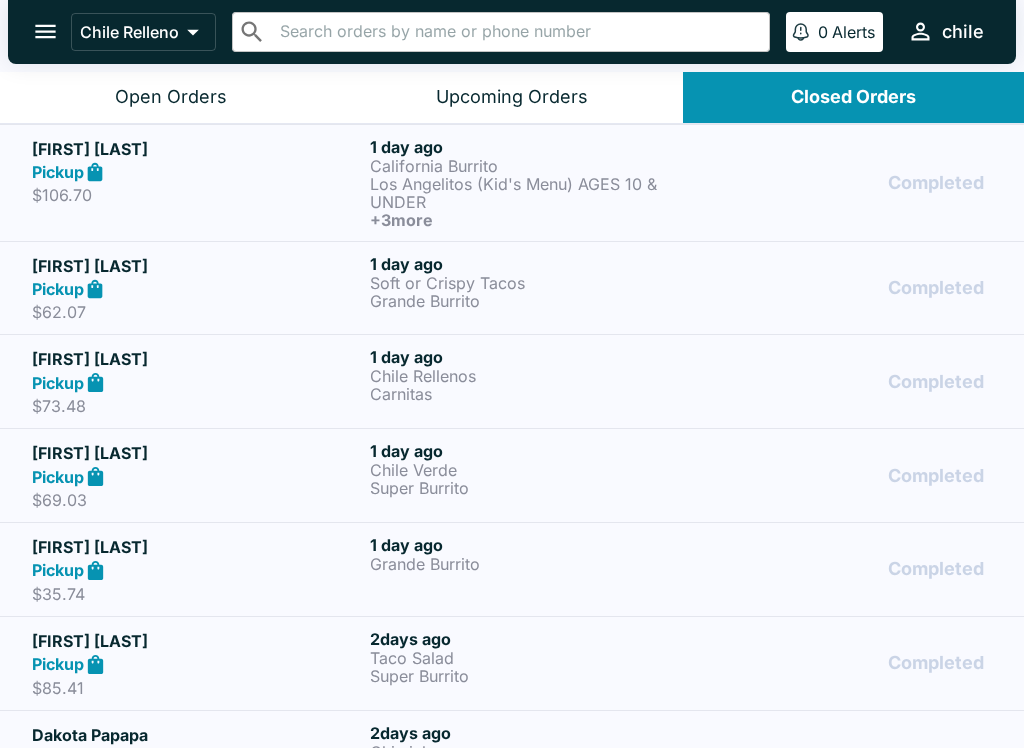 scroll, scrollTop: 0, scrollLeft: 0, axis: both 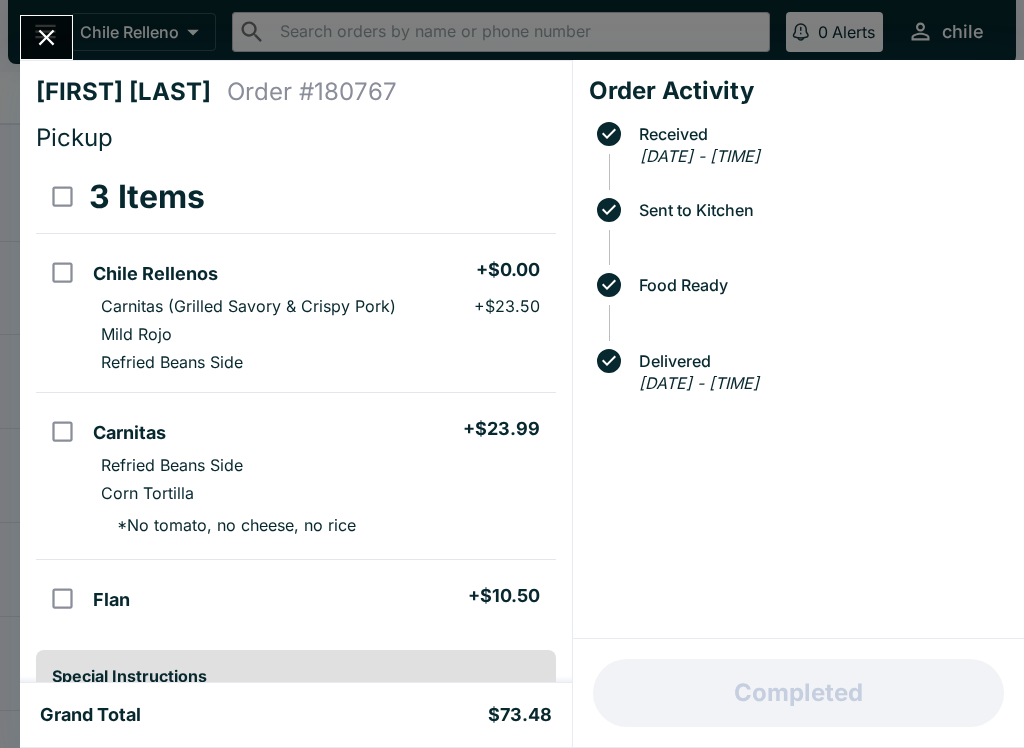 click on "Special Instructions [FIRST] [LAST] [PHONE]" at bounding box center [296, 700] 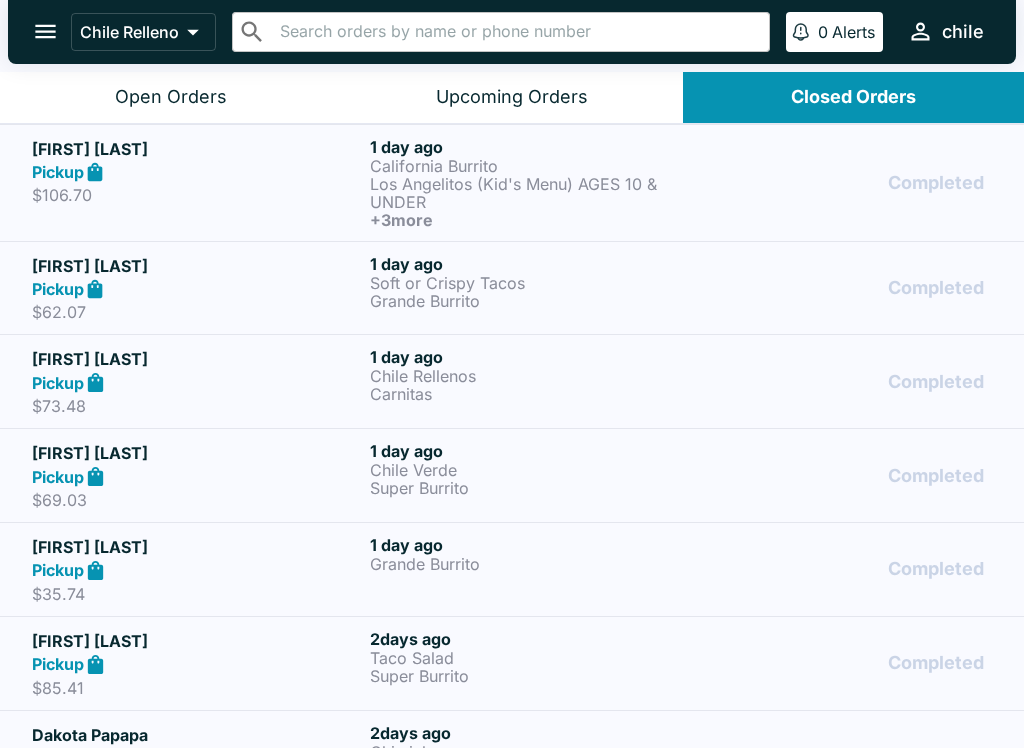 click on "Pickup" at bounding box center (197, 289) 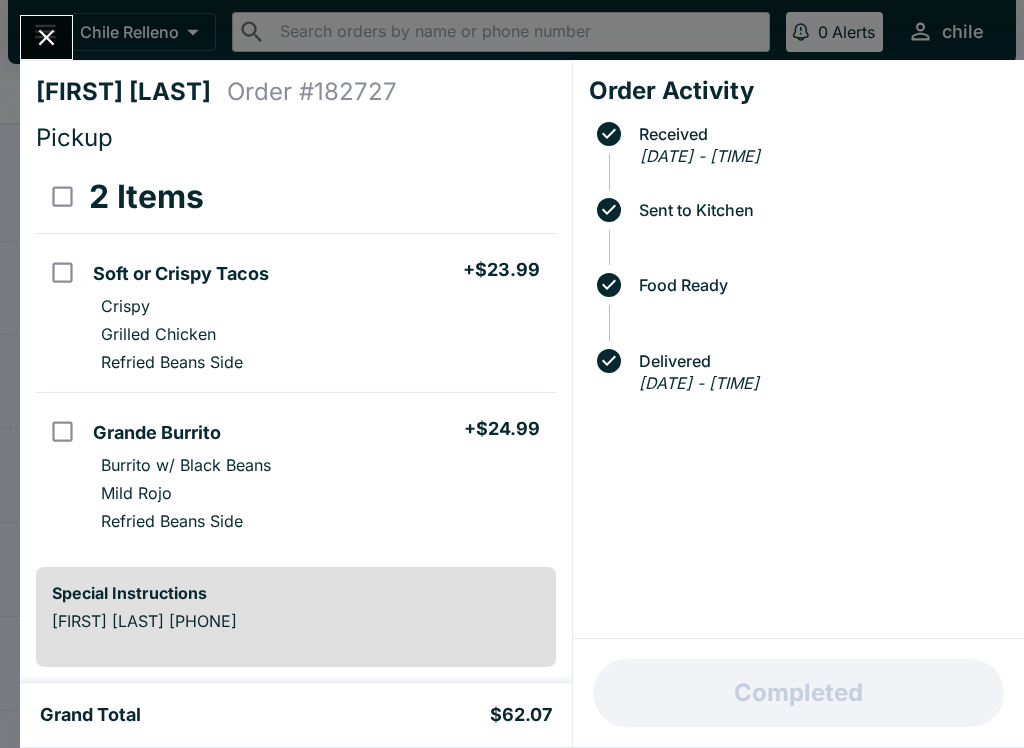 click 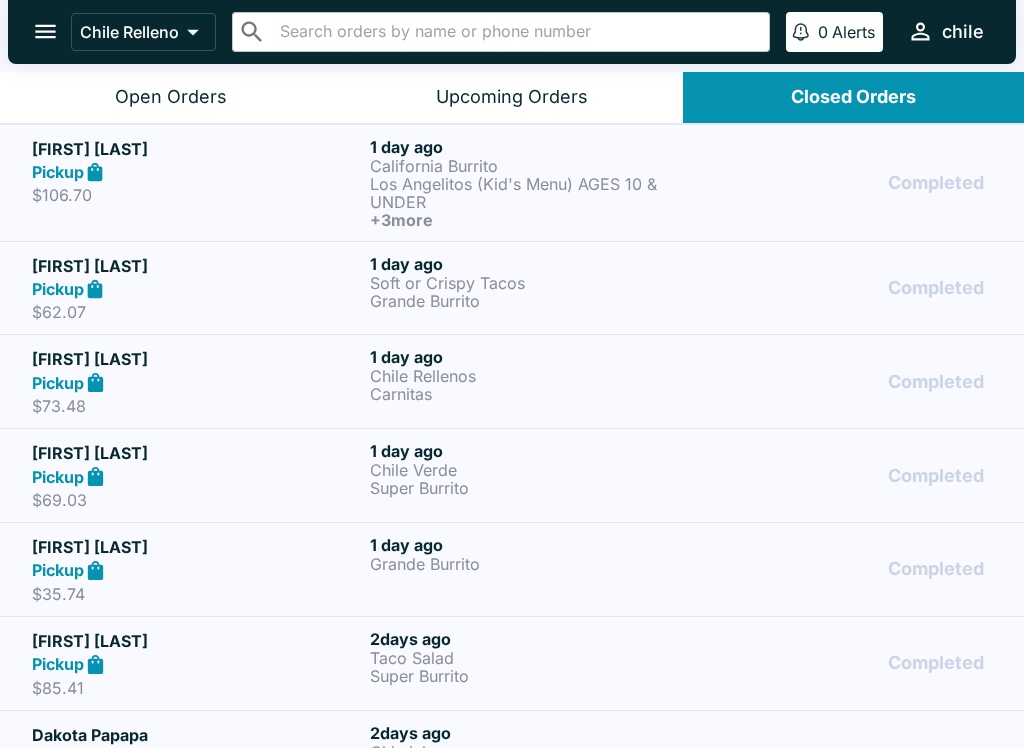click on "Grande Burrito" at bounding box center [535, 564] 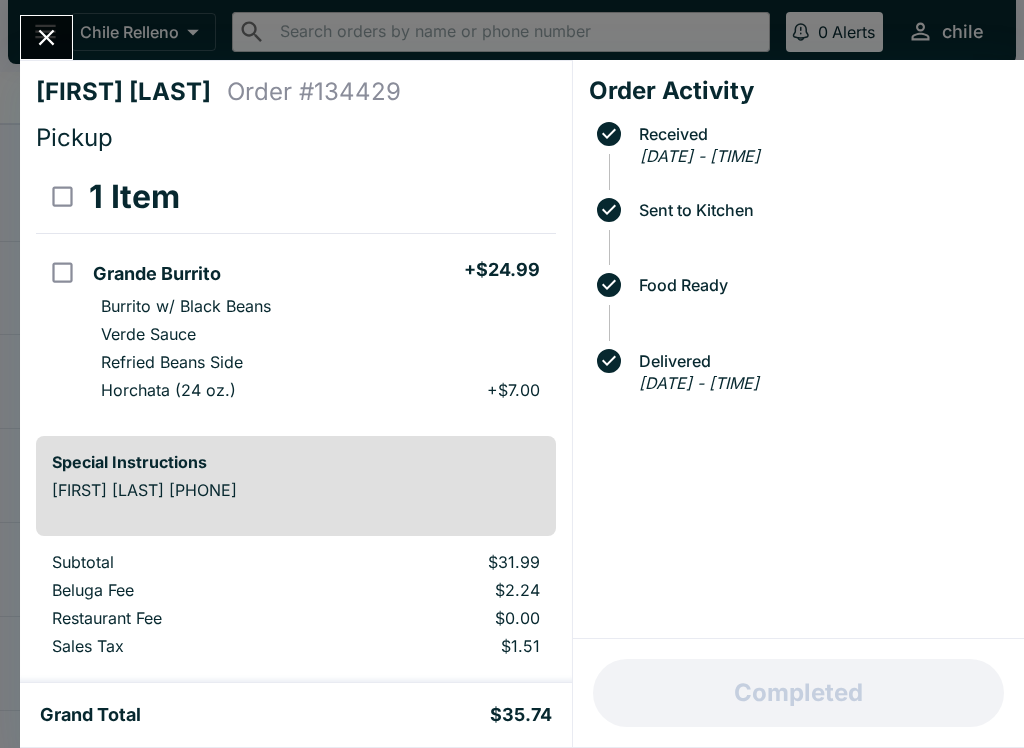 click at bounding box center [46, 37] 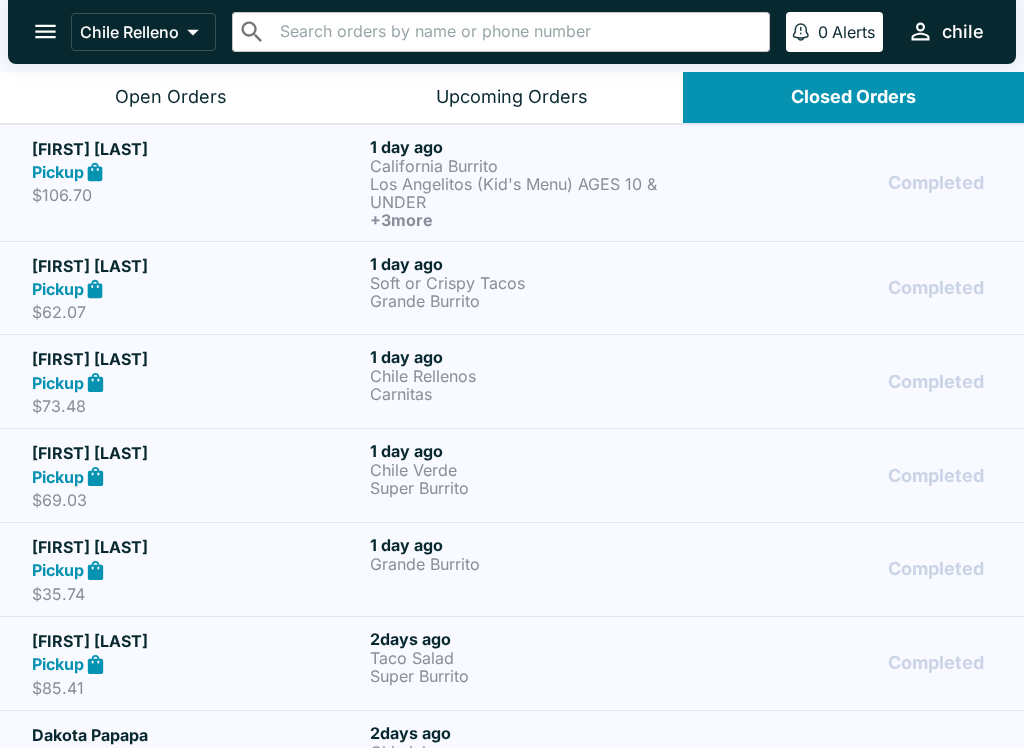 click on "Los Angelitos (Kid's Menu) AGES 10 & UNDER" at bounding box center (535, 193) 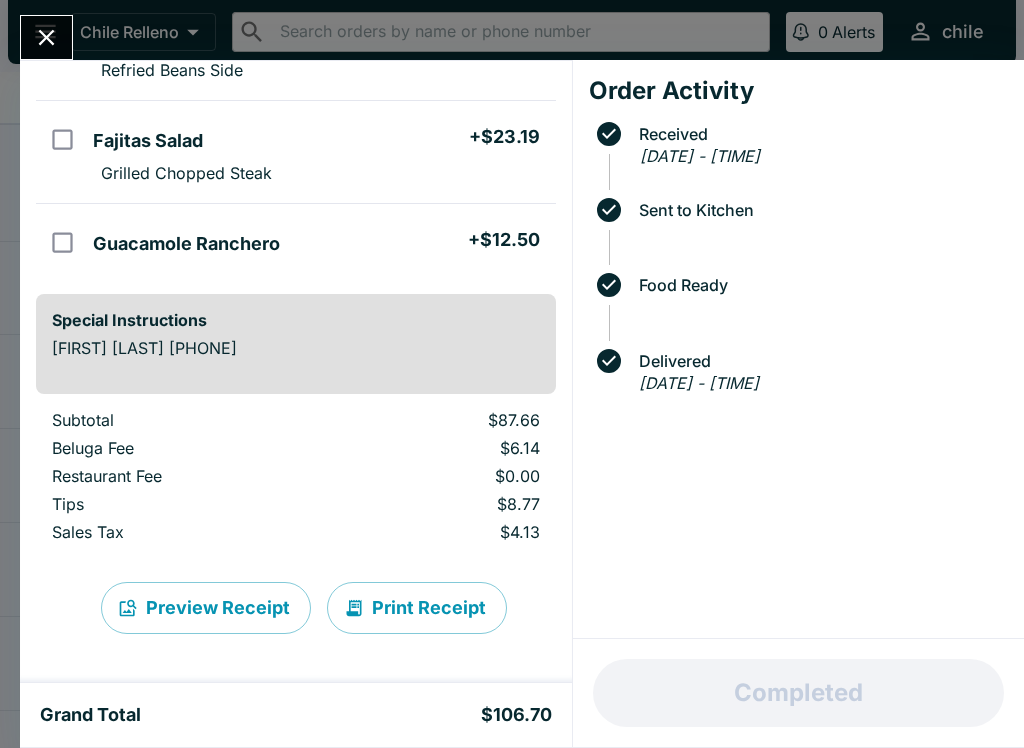 scroll, scrollTop: 614, scrollLeft: 0, axis: vertical 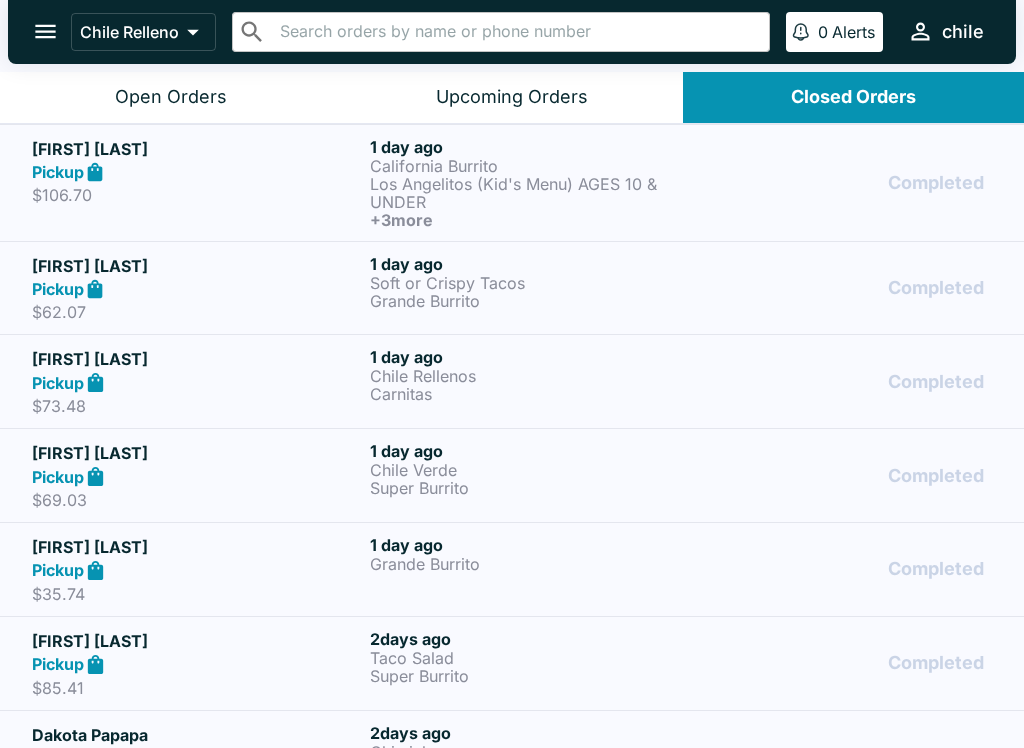 click on "Chile Verde" at bounding box center [535, 470] 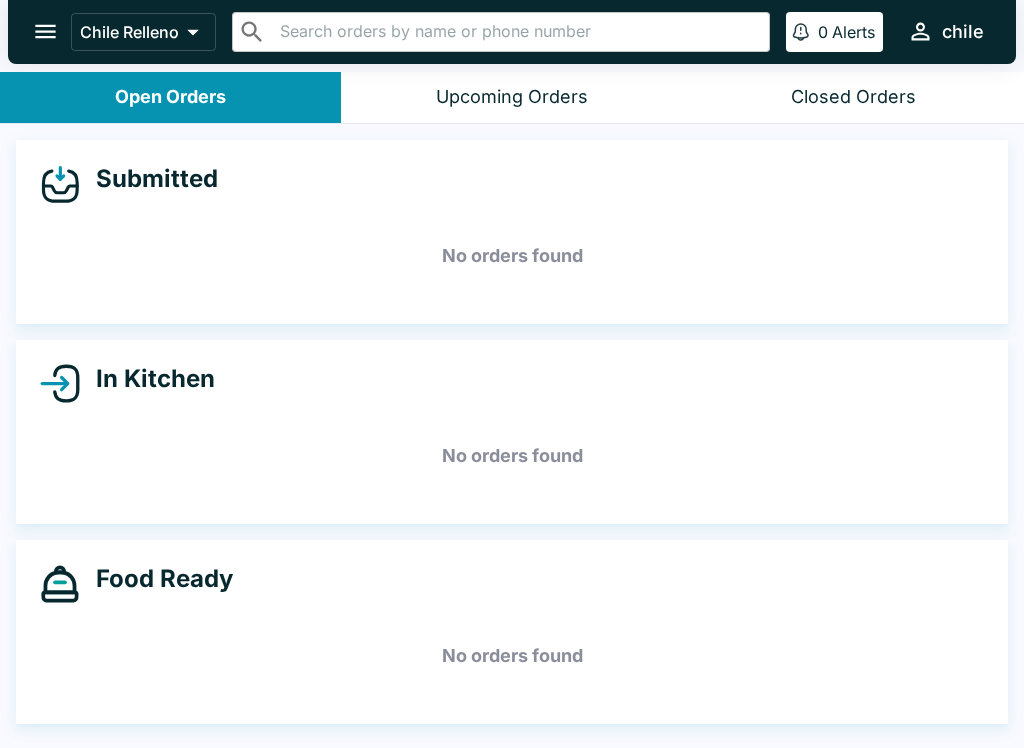 scroll, scrollTop: 0, scrollLeft: 0, axis: both 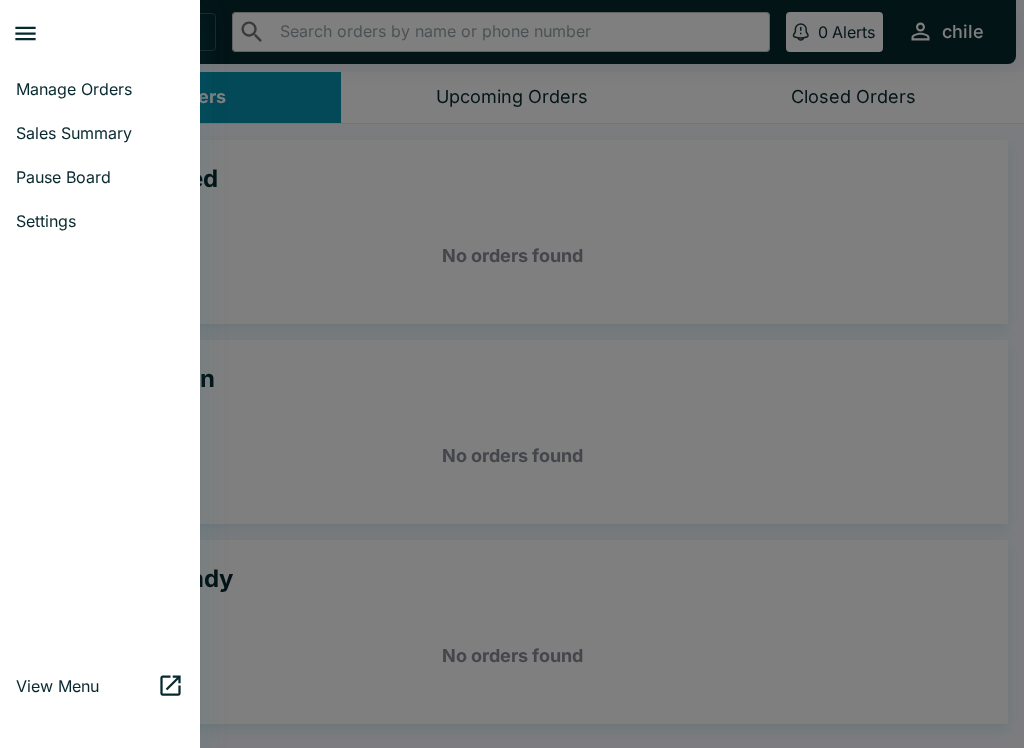 click on "Manage Orders" at bounding box center (100, 89) 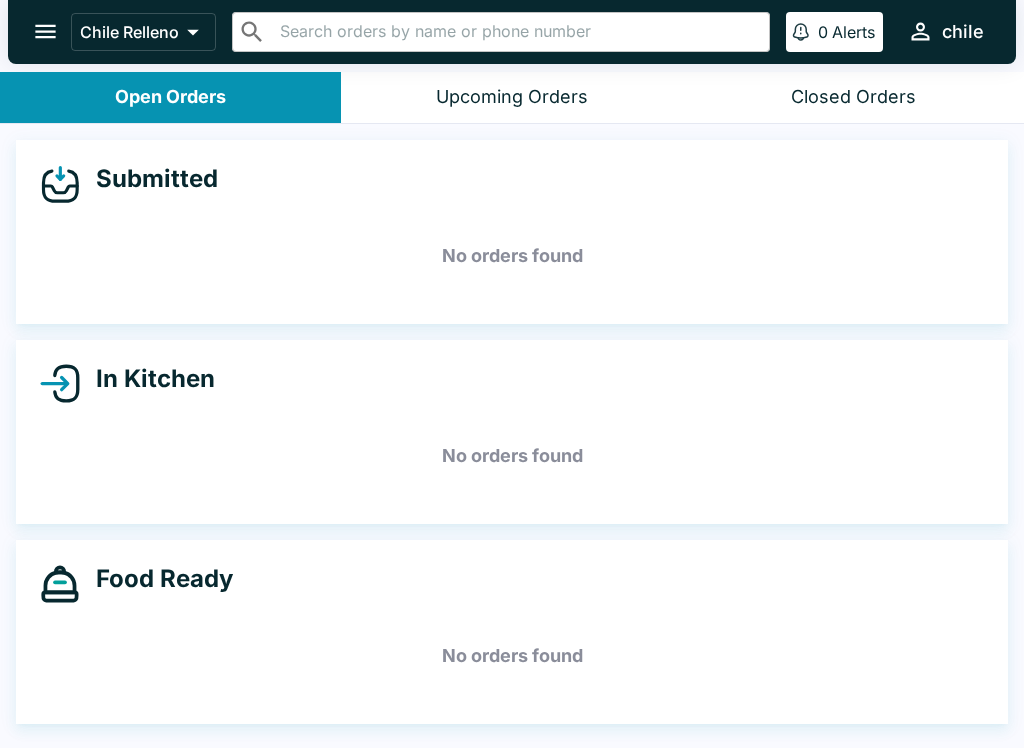 click on "Submitted" at bounding box center (512, 184) 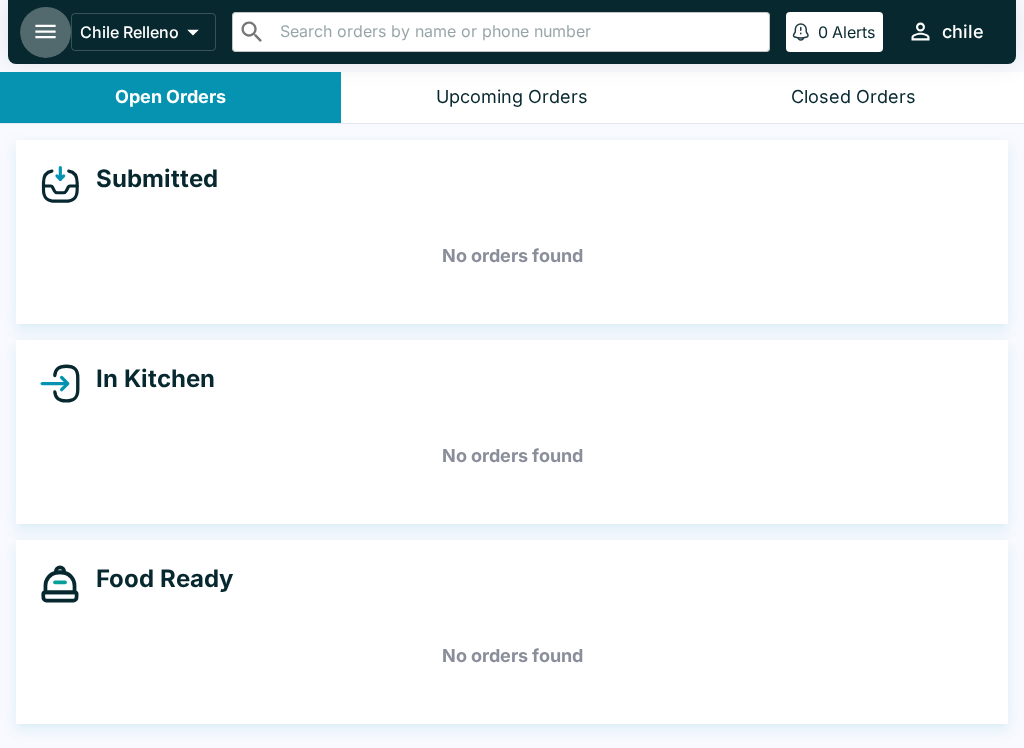 click at bounding box center [45, 31] 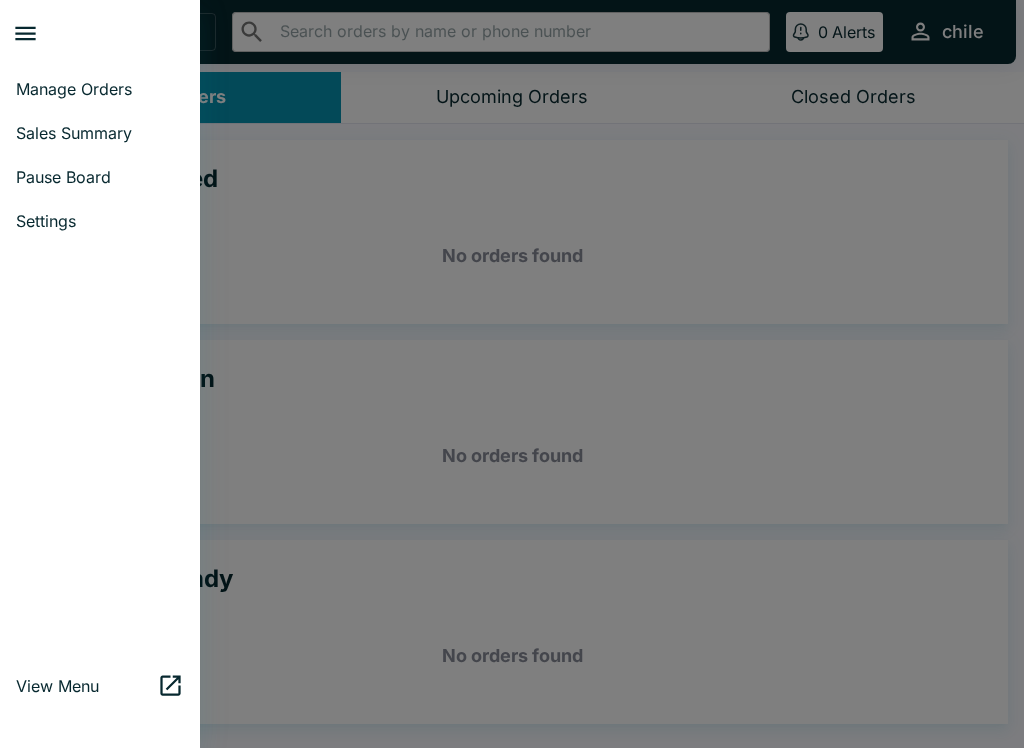 click at bounding box center (512, 374) 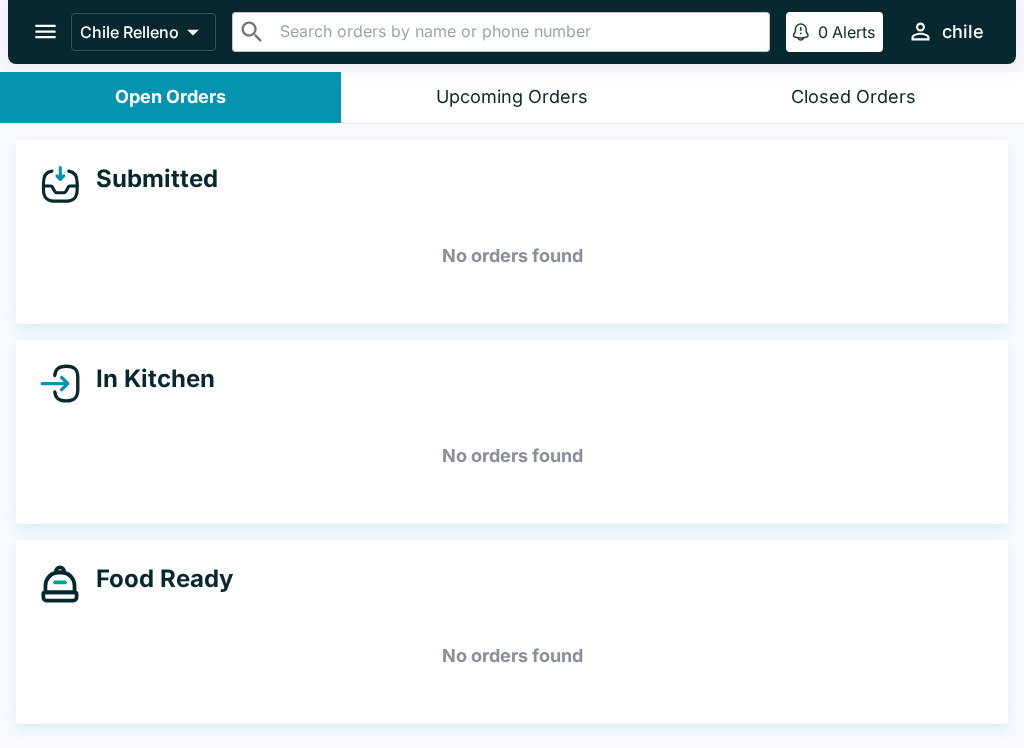 click on "Upcoming Orders" at bounding box center (512, 97) 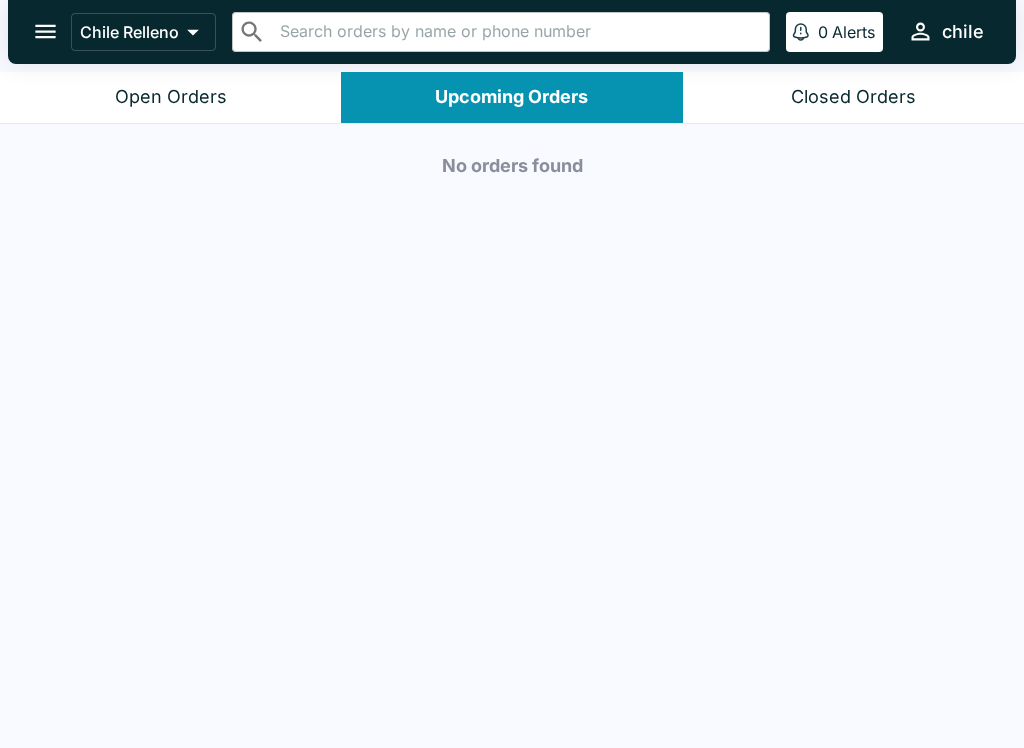 click on "Open Orders" at bounding box center (171, 97) 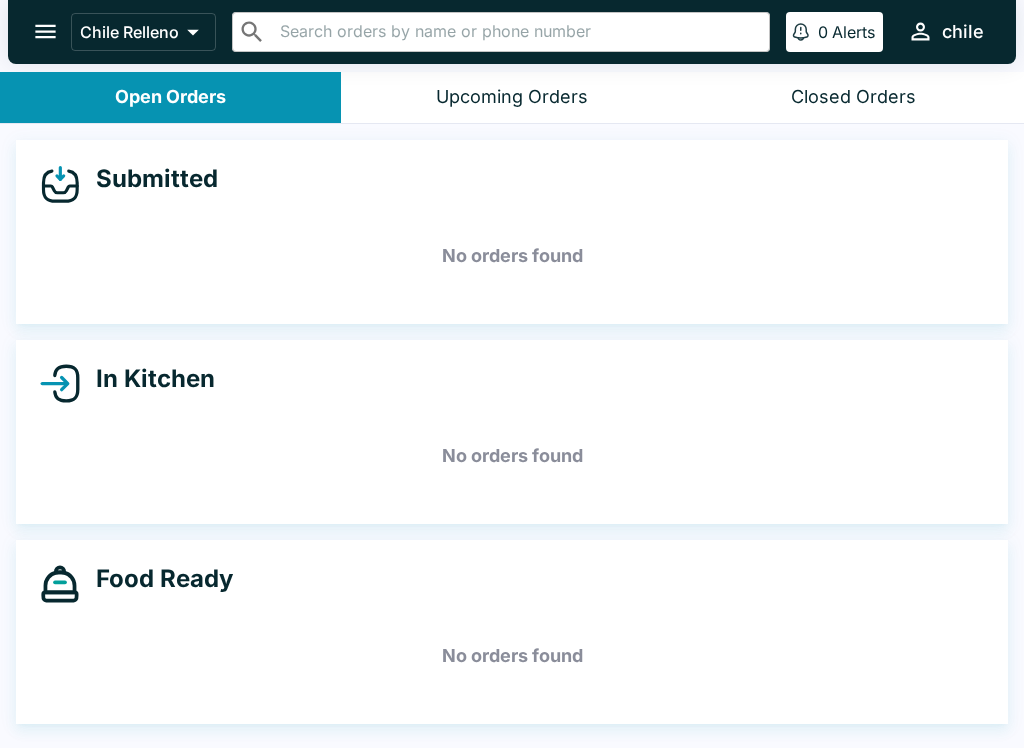 click 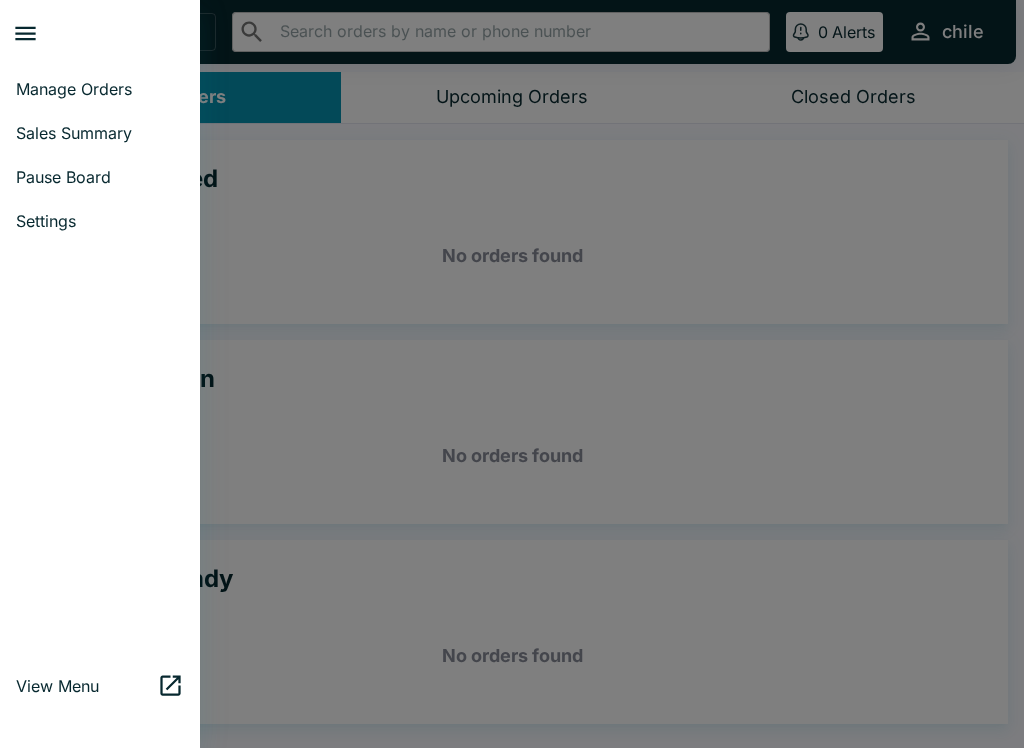 click on "Sales Summary" at bounding box center (100, 133) 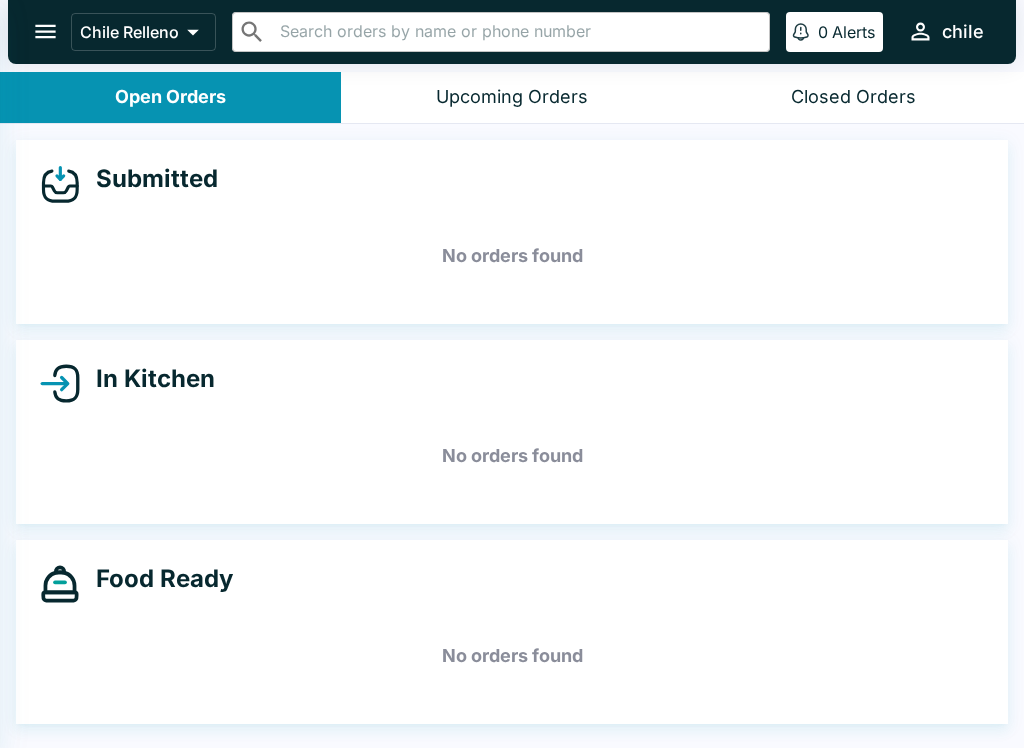 select on "03:00" 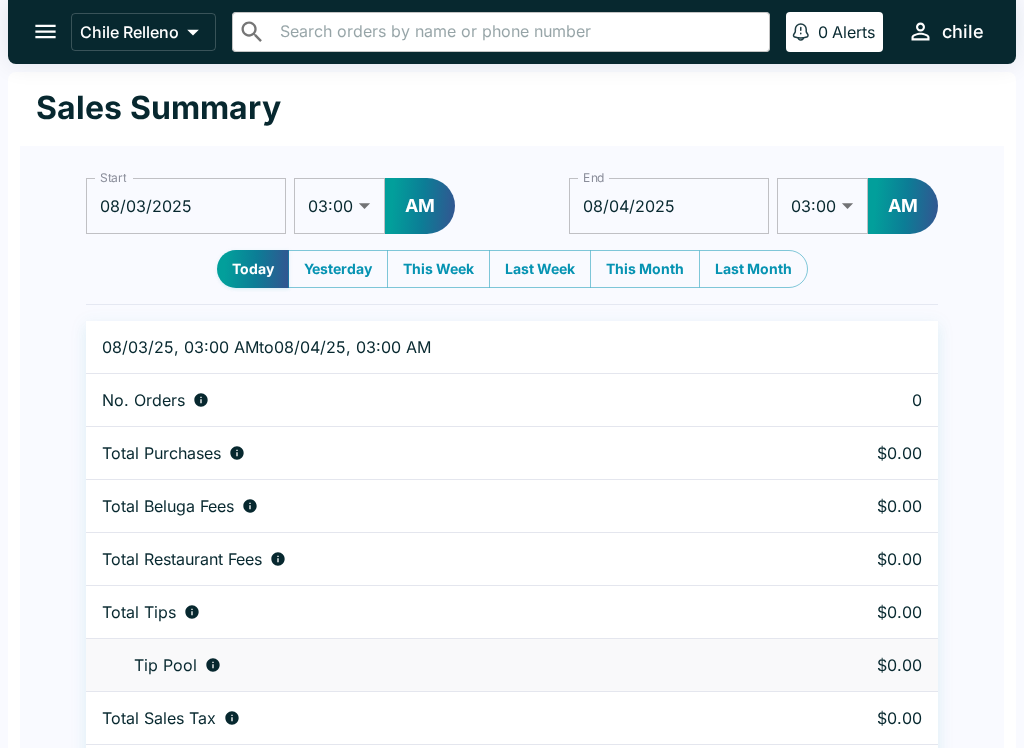 scroll, scrollTop: 61, scrollLeft: 0, axis: vertical 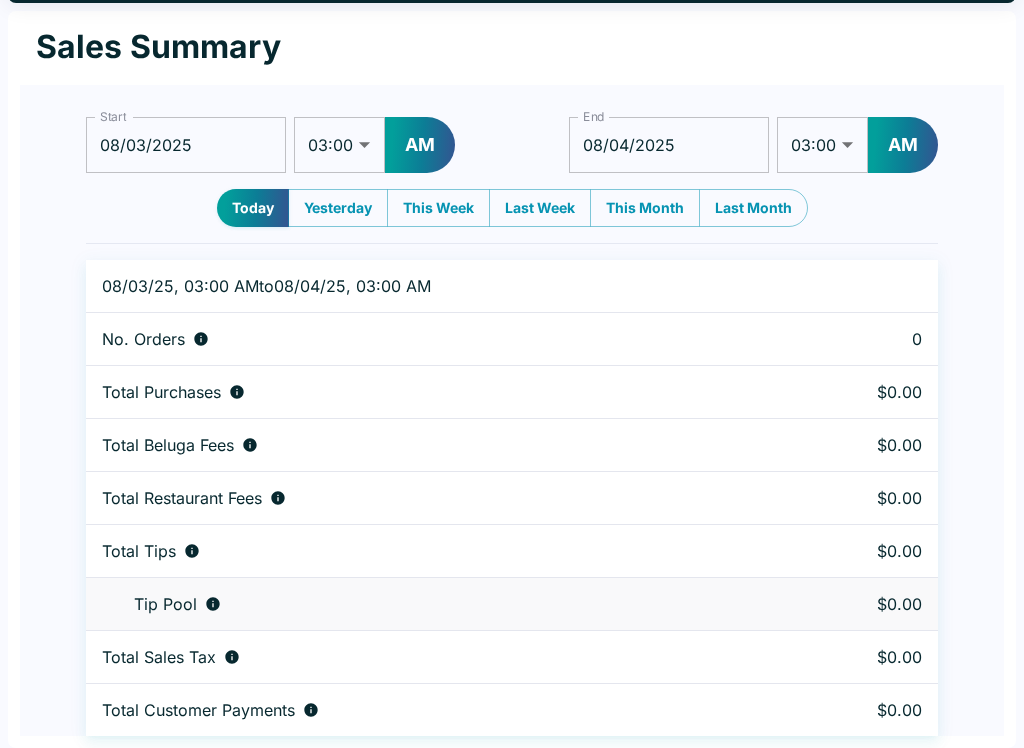click on "Yesterday" at bounding box center [338, 208] 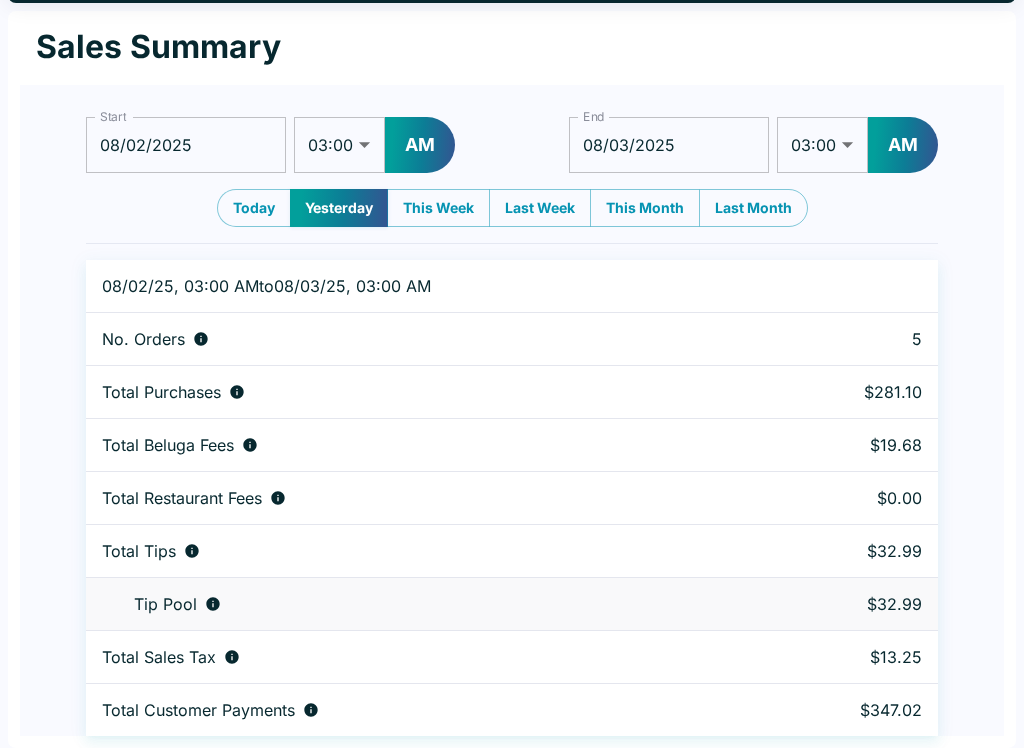 click on "This Week" at bounding box center [438, 208] 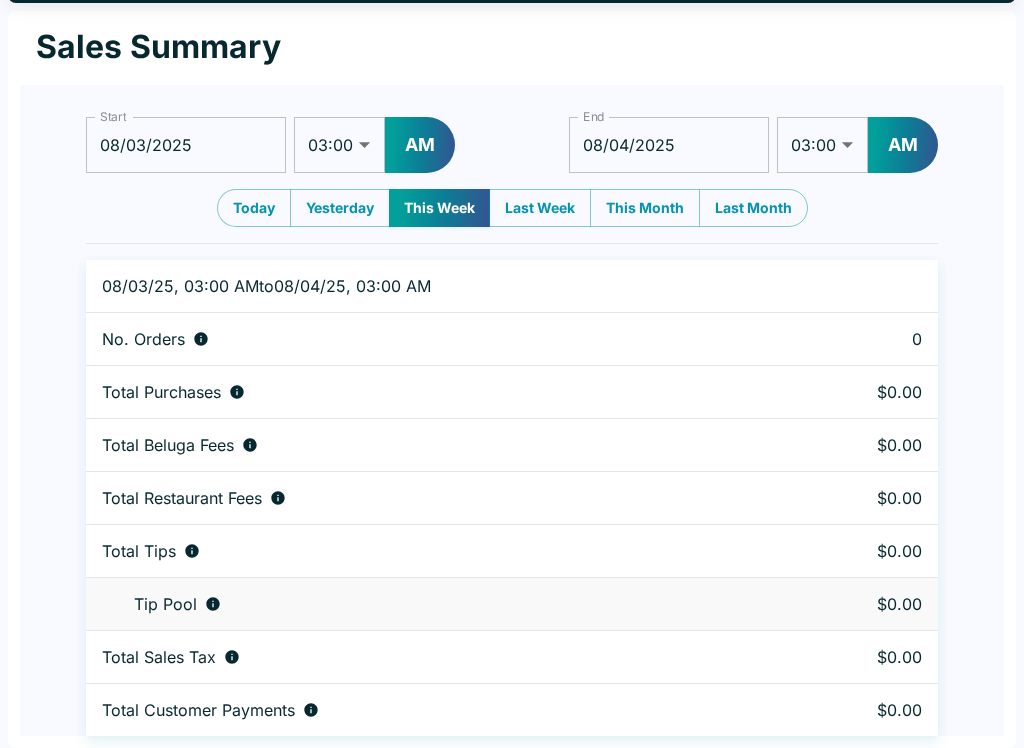 click on "Last Week" at bounding box center [540, 208] 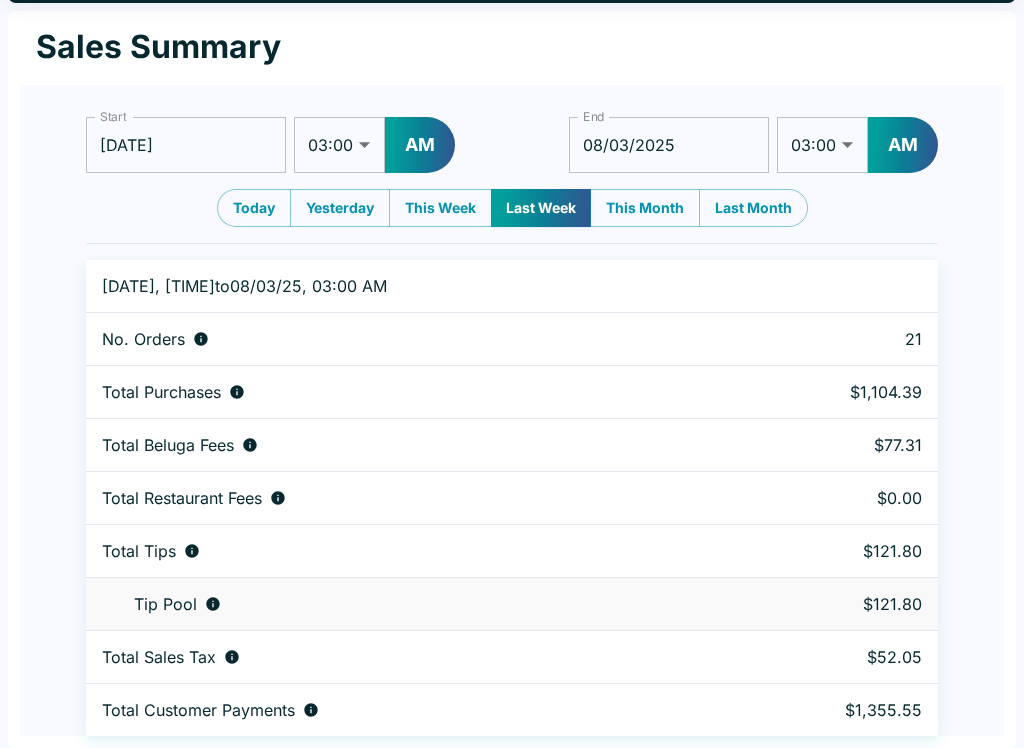 click on "Last Month" at bounding box center (753, 208) 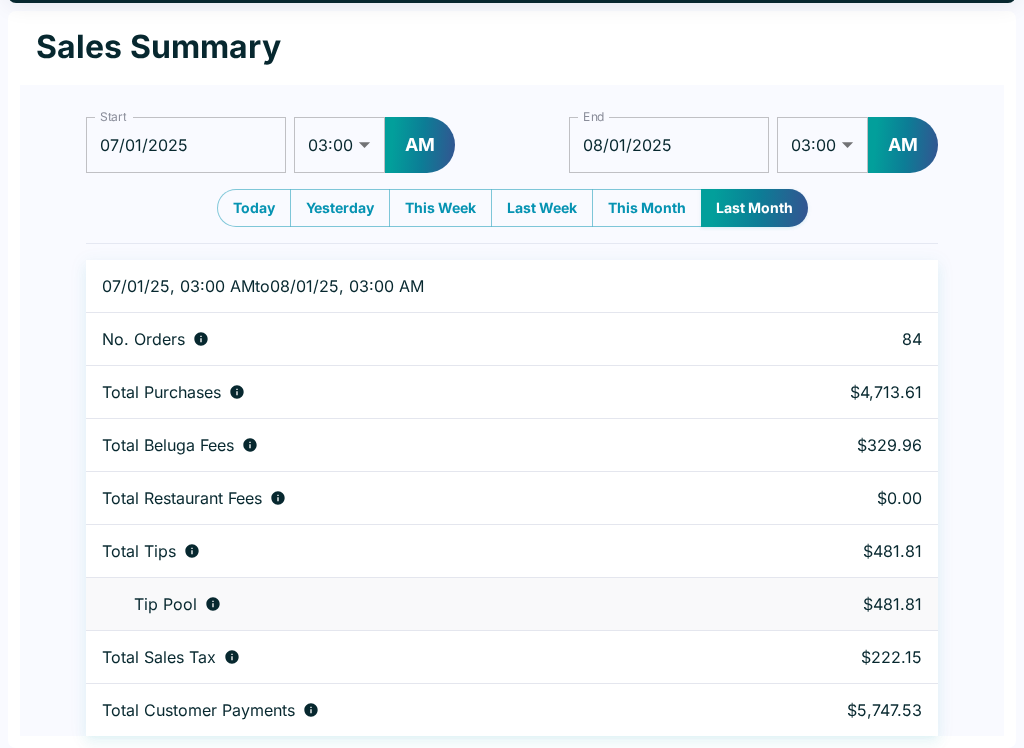 click on "Today" at bounding box center [254, 208] 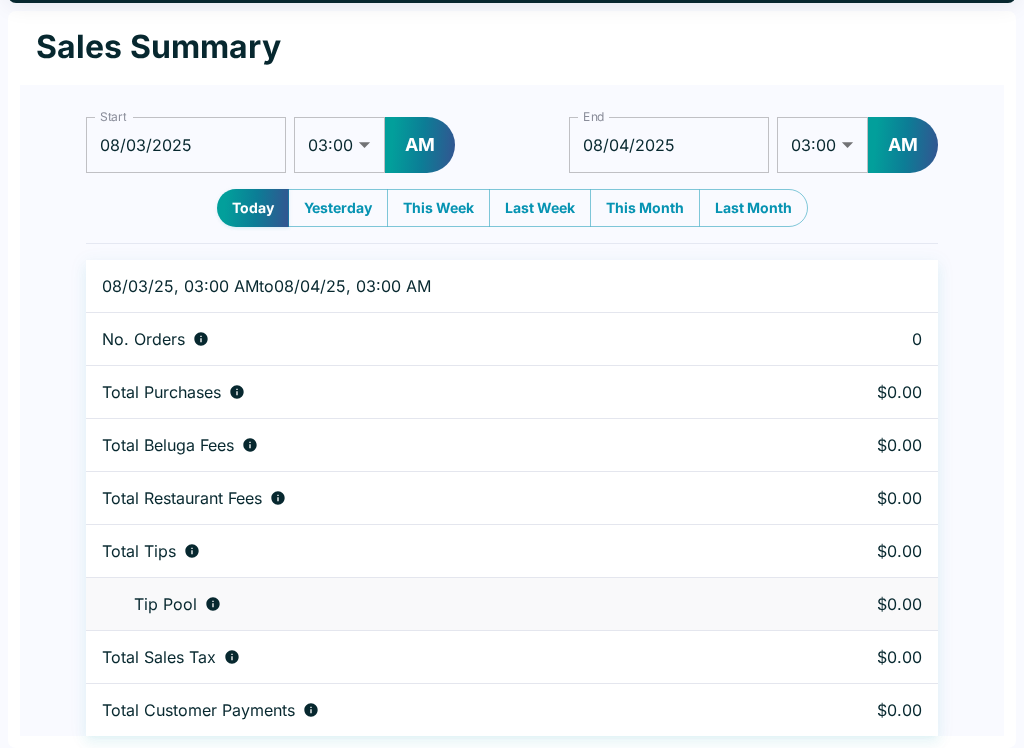 click on "Last Month" at bounding box center (753, 208) 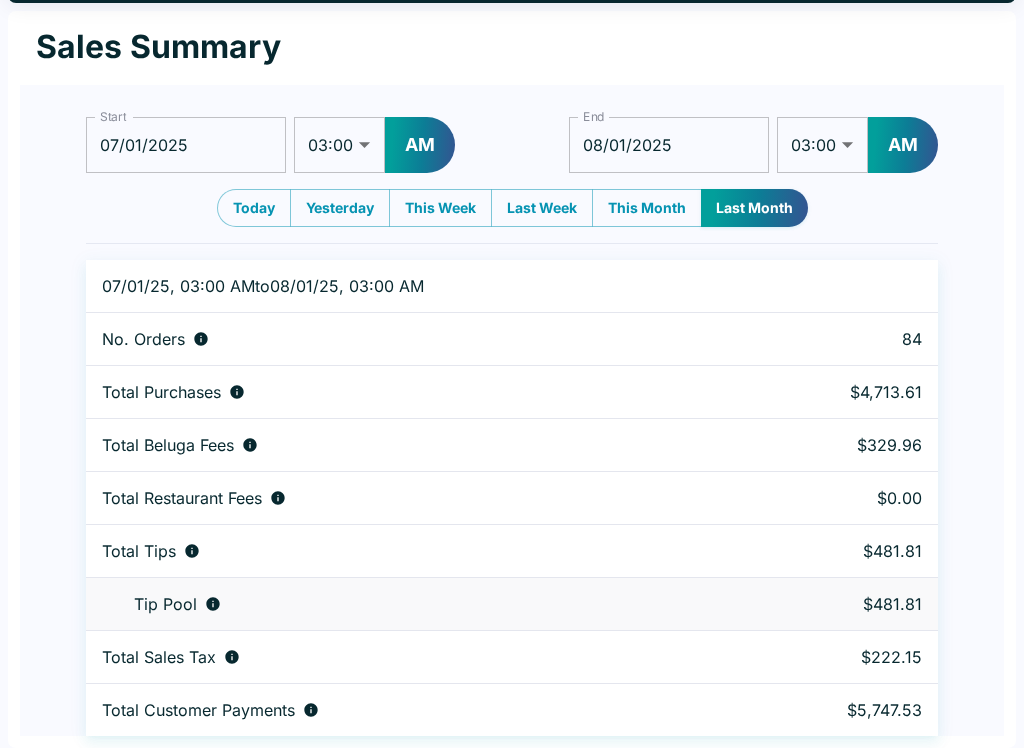 click on "Today" at bounding box center [254, 208] 